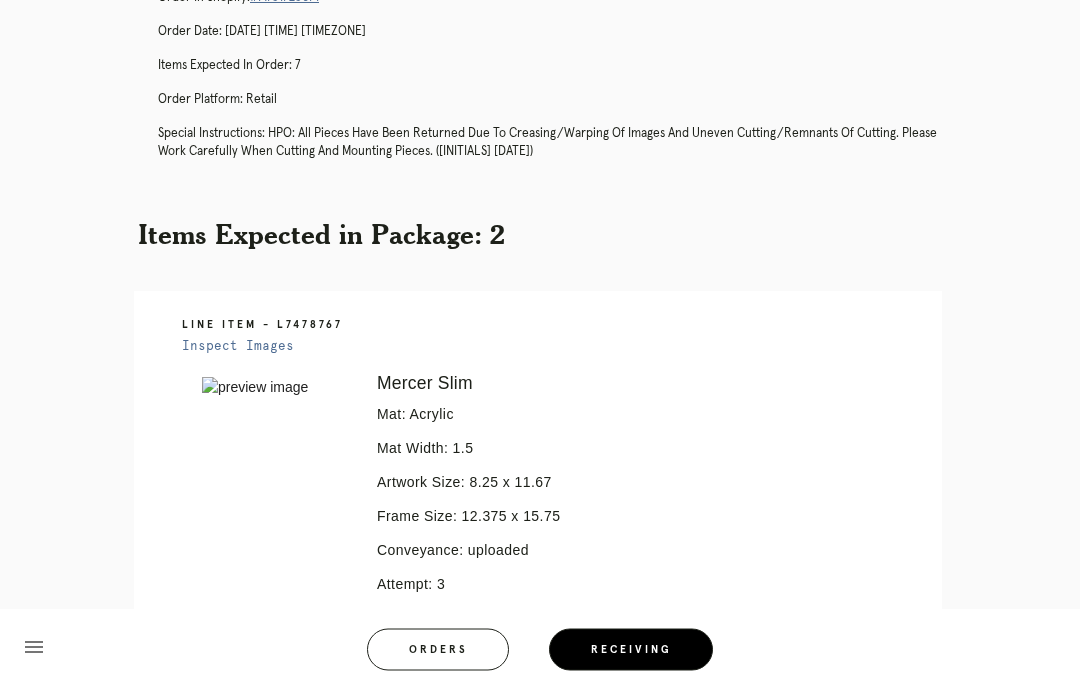 scroll, scrollTop: 0, scrollLeft: 0, axis: both 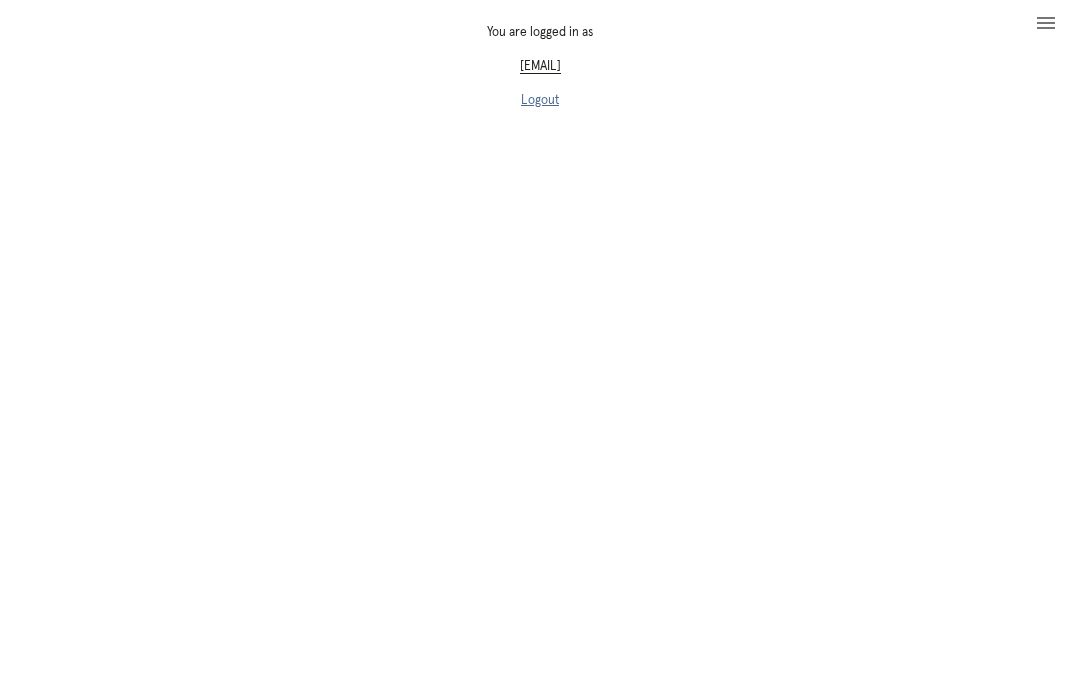 click on "Logout" at bounding box center [540, 100] 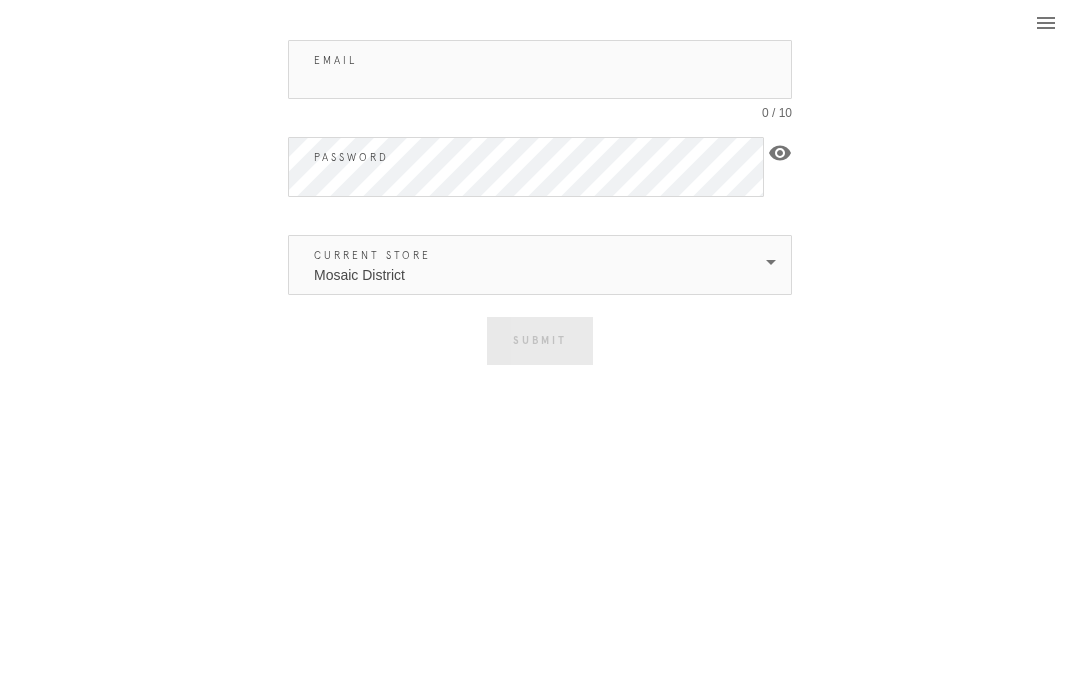 click on "Email" at bounding box center [540, 69] 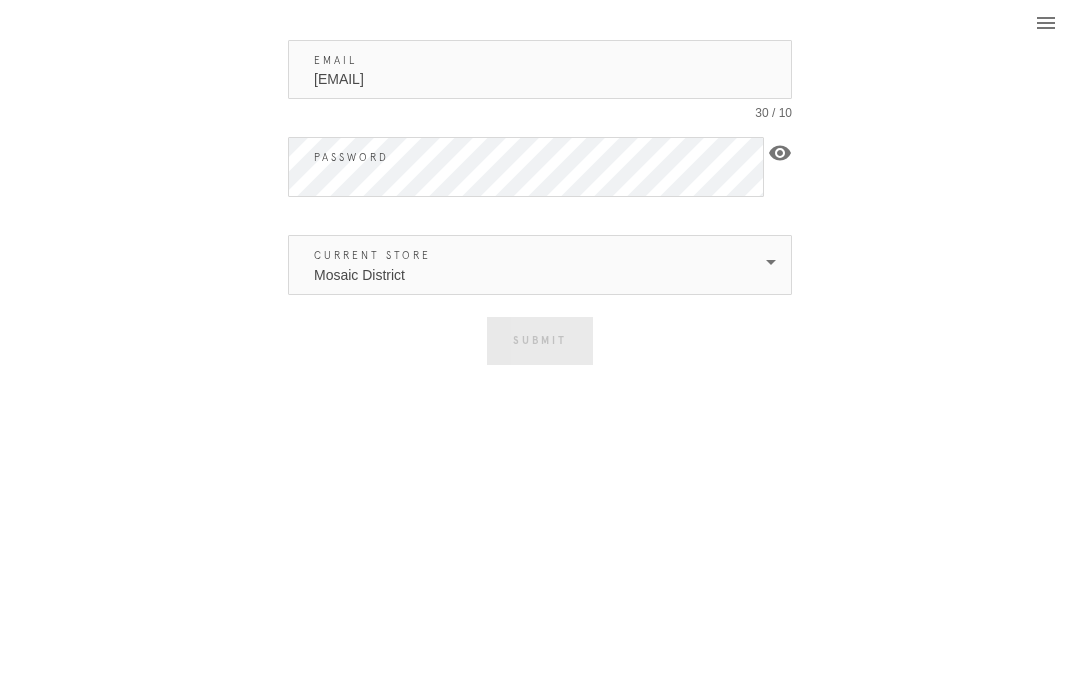 type on "[EMAIL]" 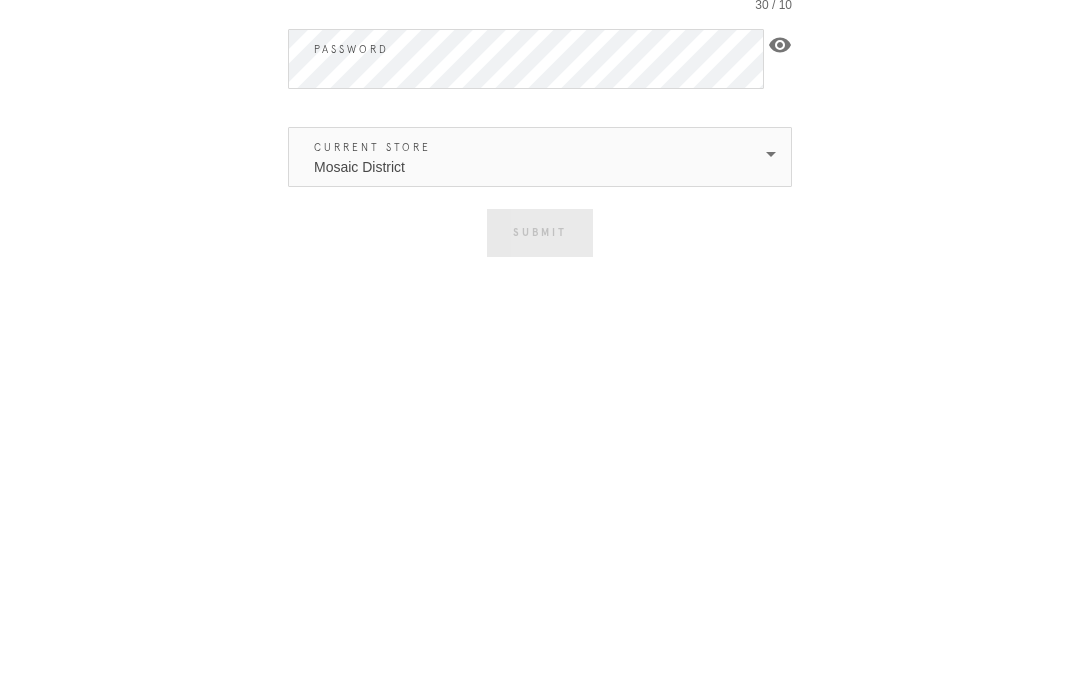 click on "Mosaic District" at bounding box center [526, 265] 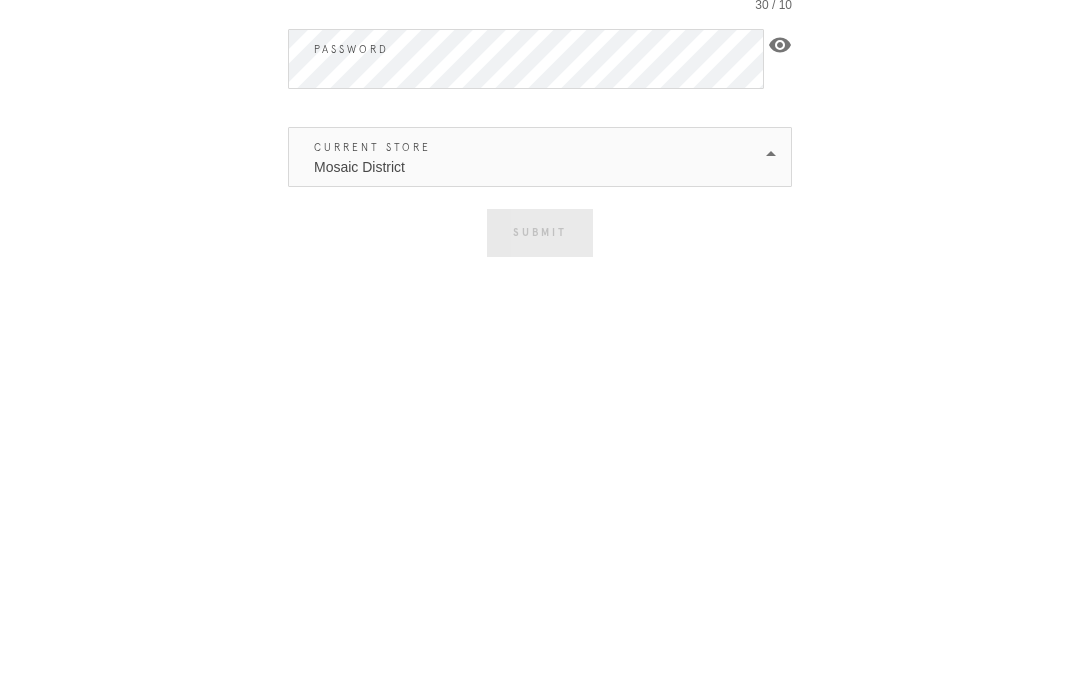scroll, scrollTop: 80, scrollLeft: 0, axis: vertical 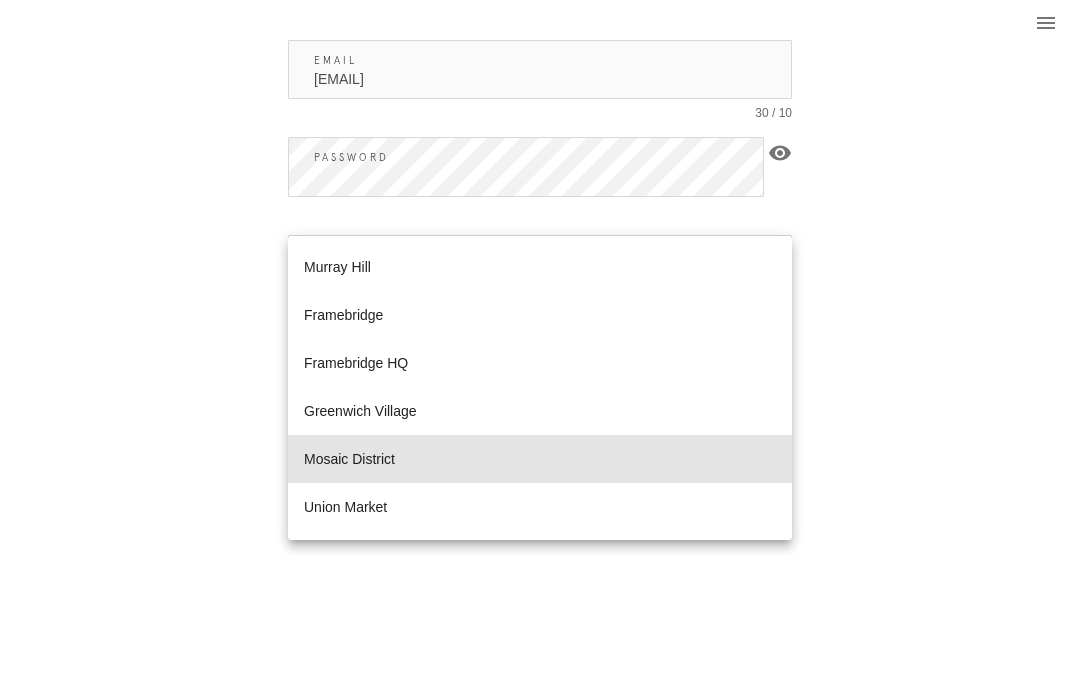 click on "Mosaic District" at bounding box center [540, 459] 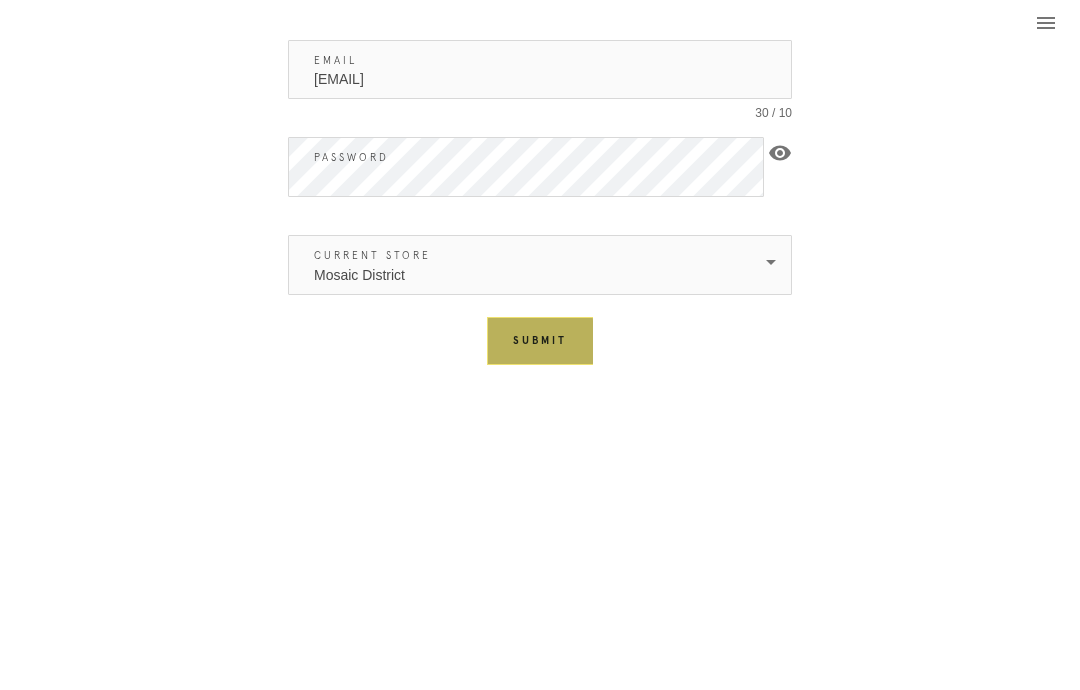 click on "Submit" at bounding box center [540, 341] 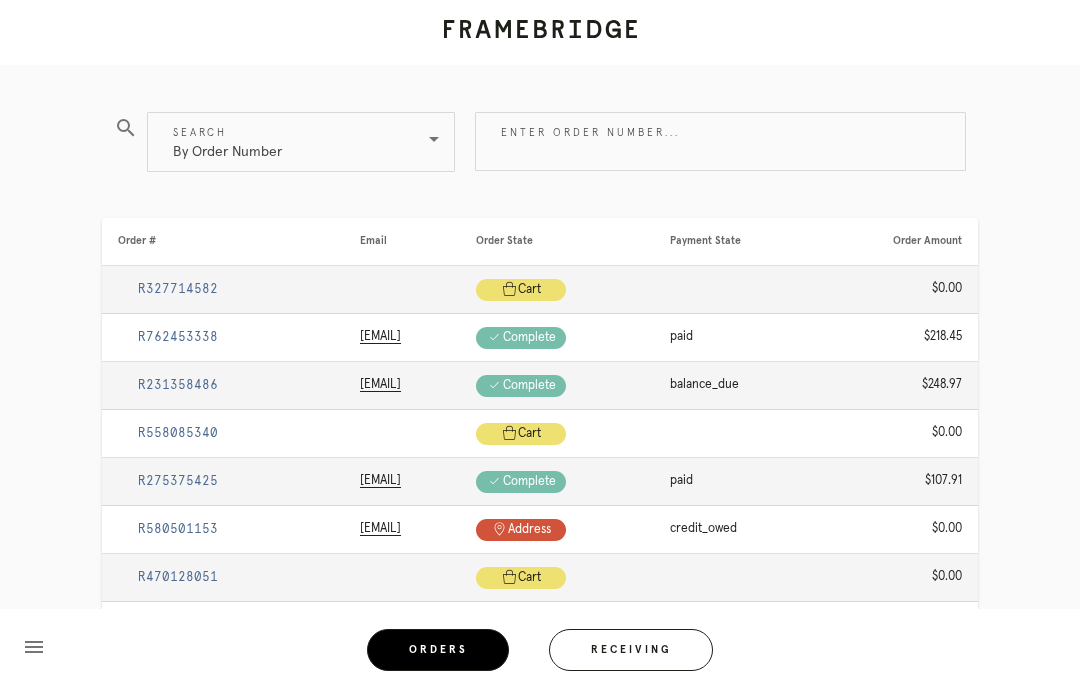 click on "Receiving" at bounding box center (631, 650) 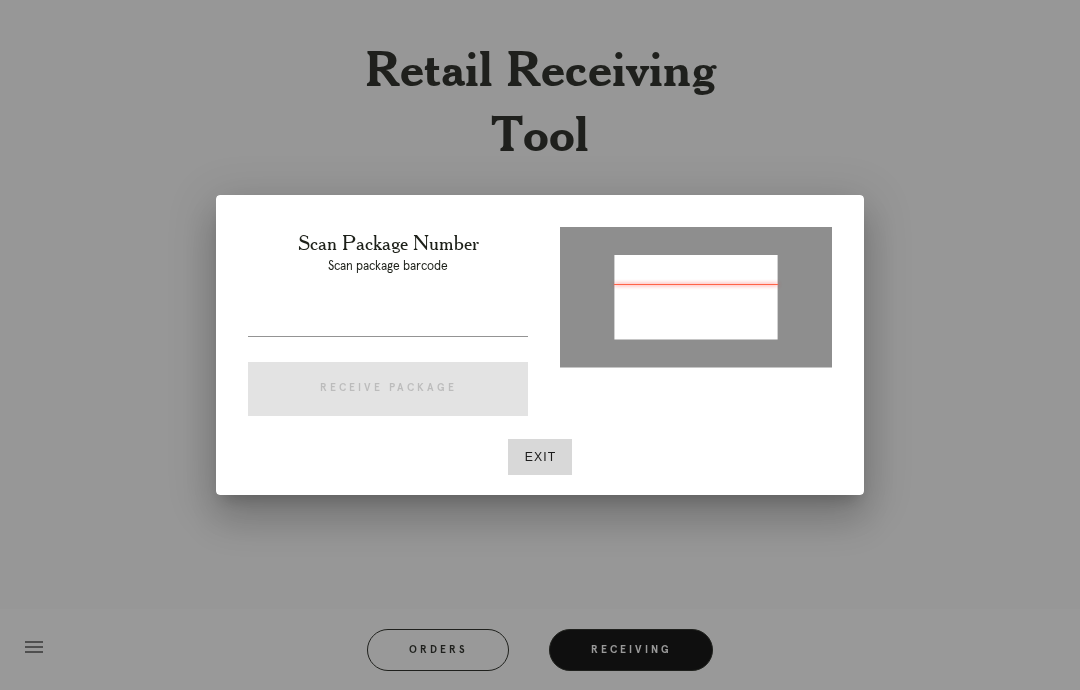type on "P186381511773104" 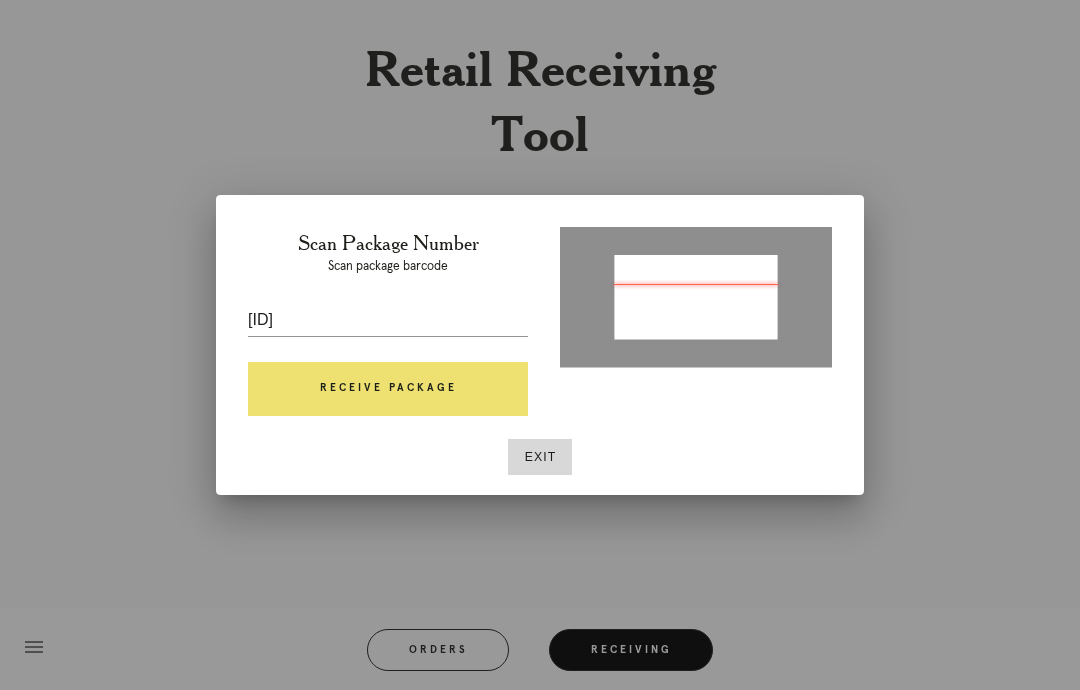click on "Receive Package" at bounding box center (388, 389) 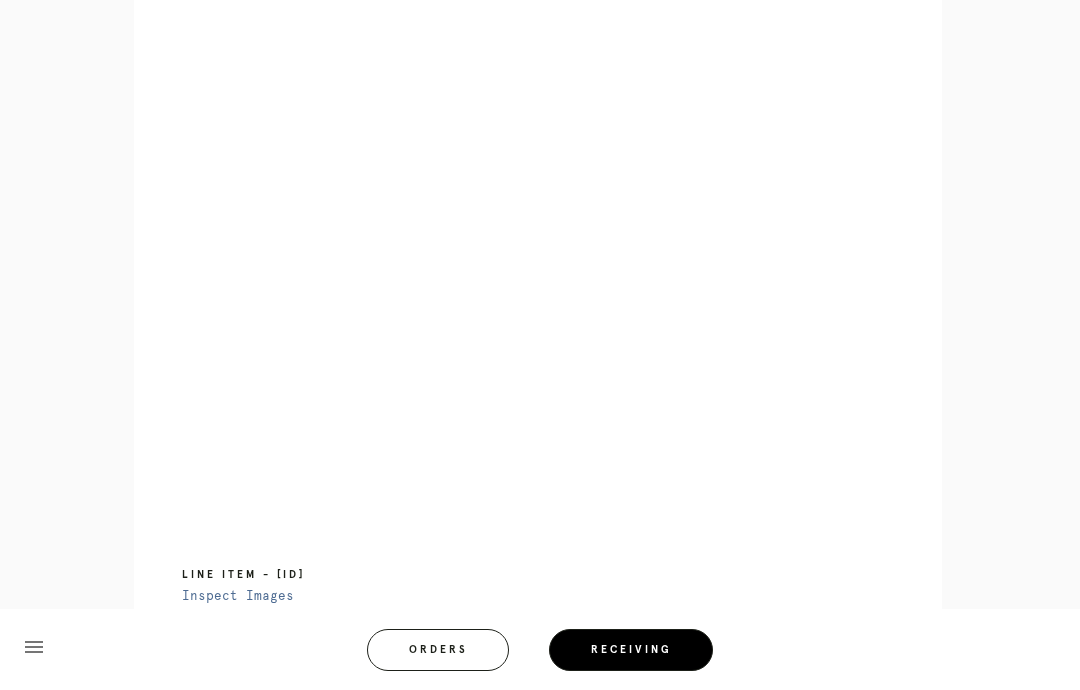 scroll, scrollTop: 1536, scrollLeft: 0, axis: vertical 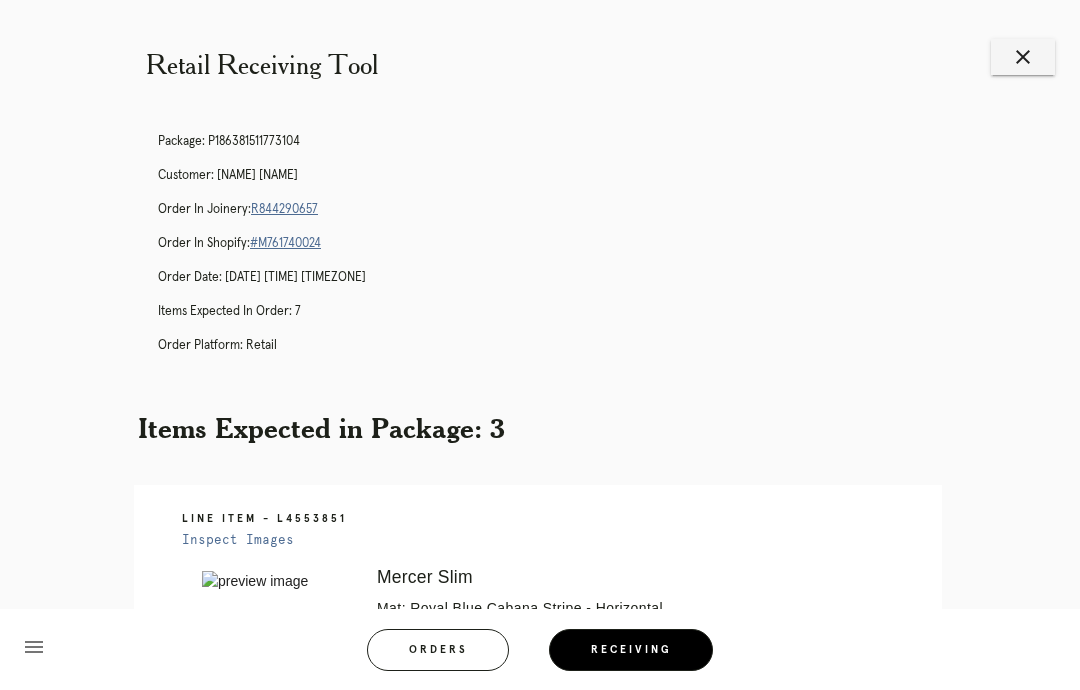 click on "R844290657" at bounding box center [284, 209] 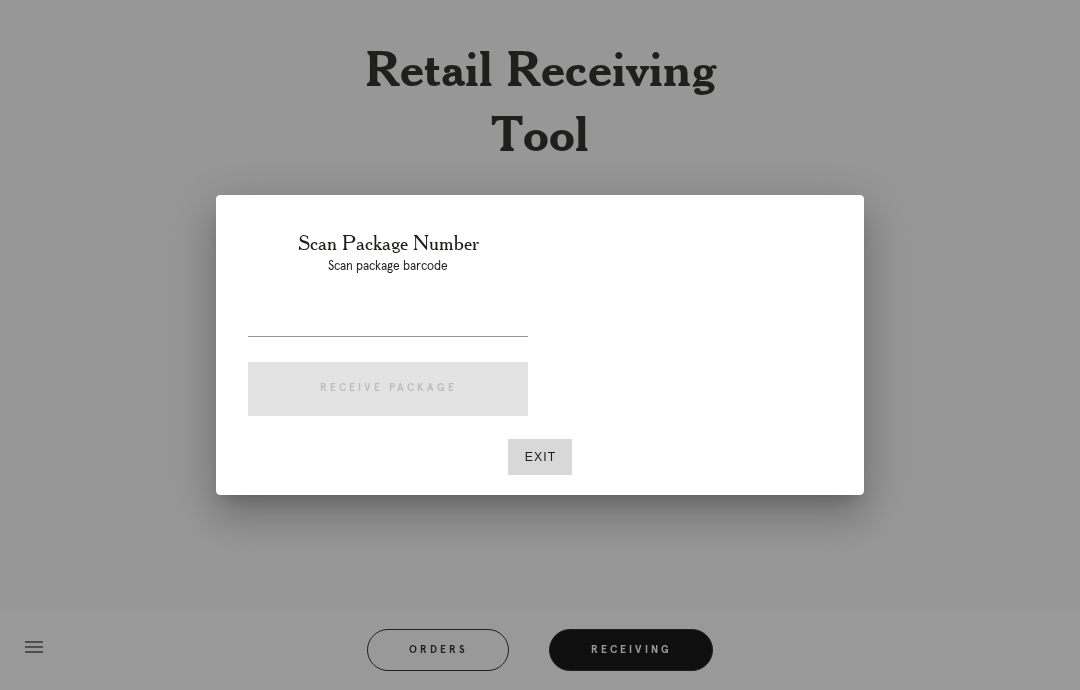 scroll, scrollTop: 0, scrollLeft: 0, axis: both 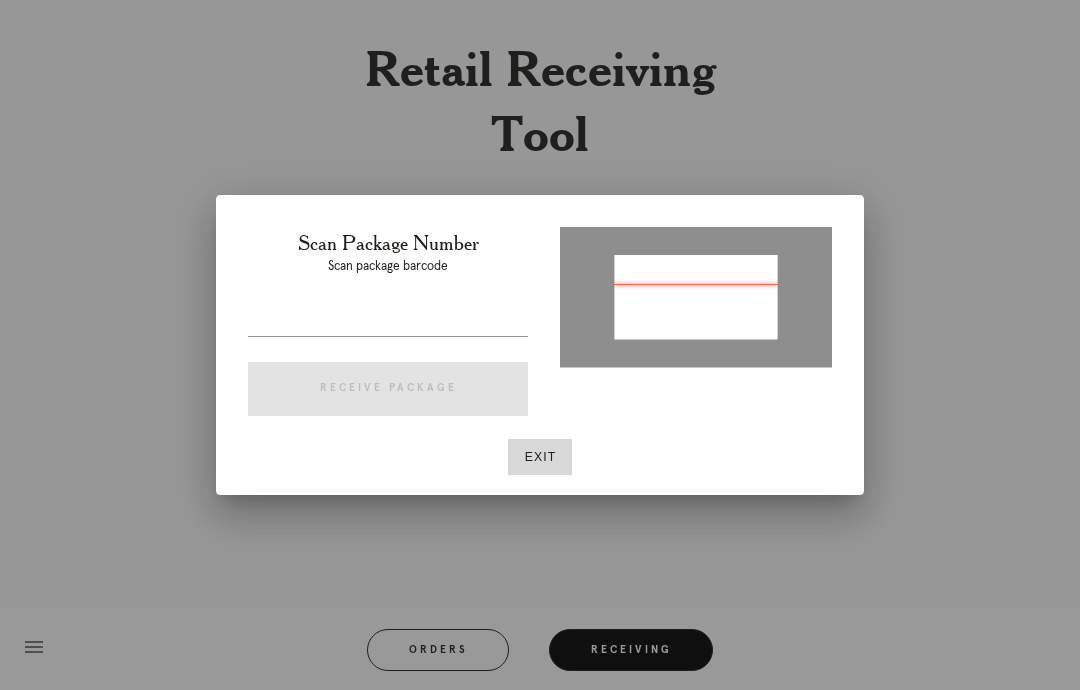 type on "P100427011553620" 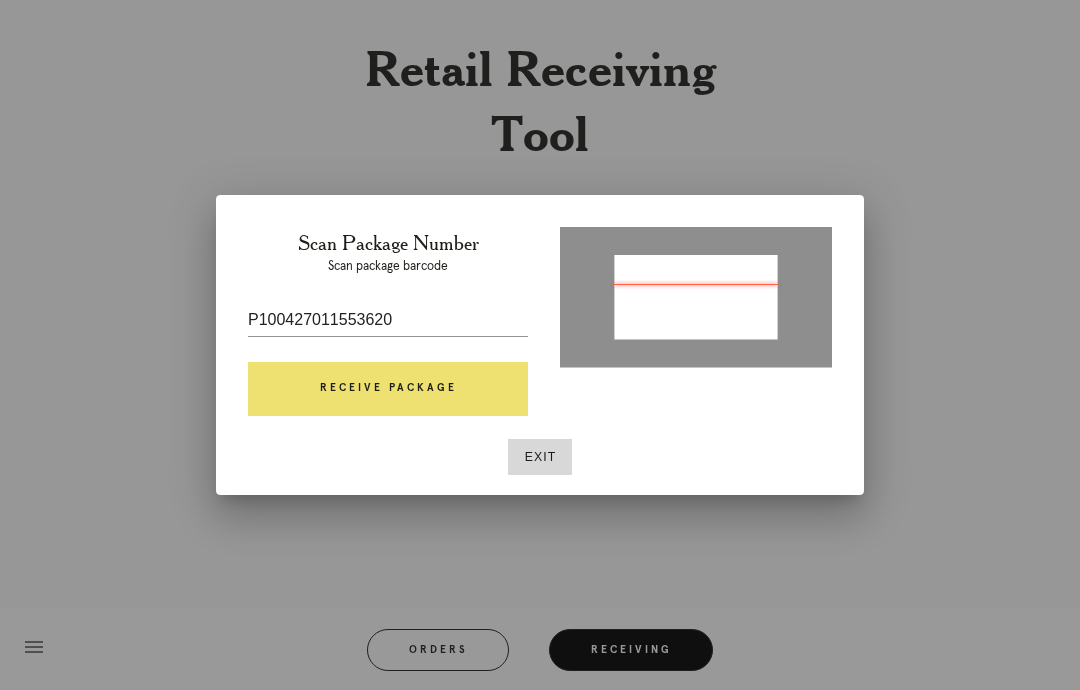 click on "Receive Package" at bounding box center [388, 389] 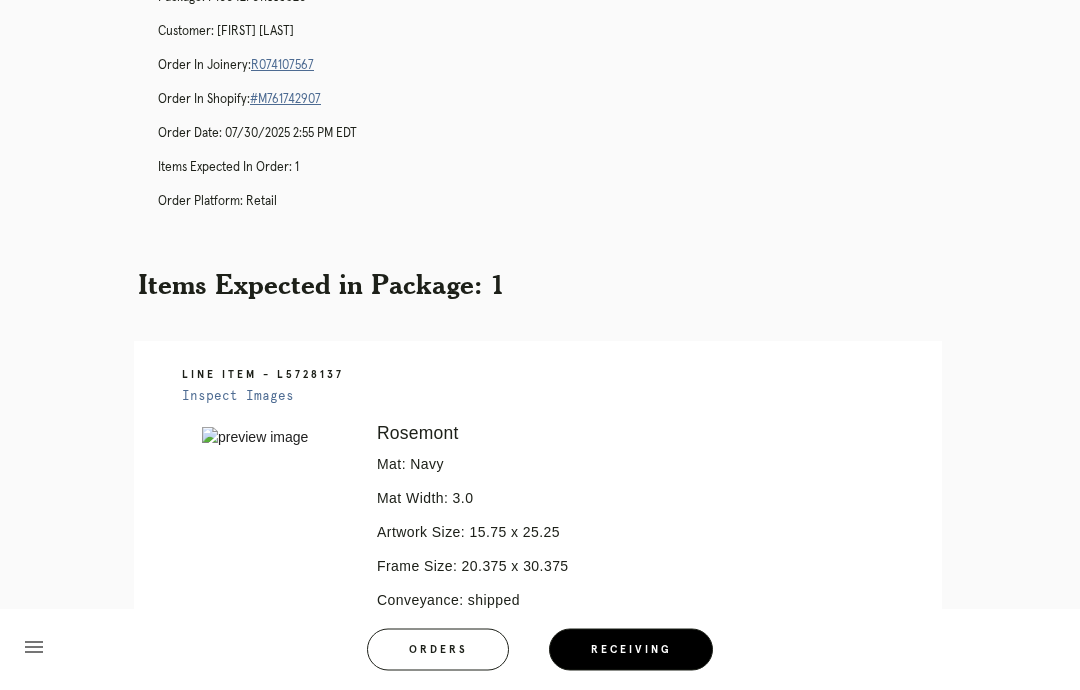 scroll, scrollTop: 122, scrollLeft: 0, axis: vertical 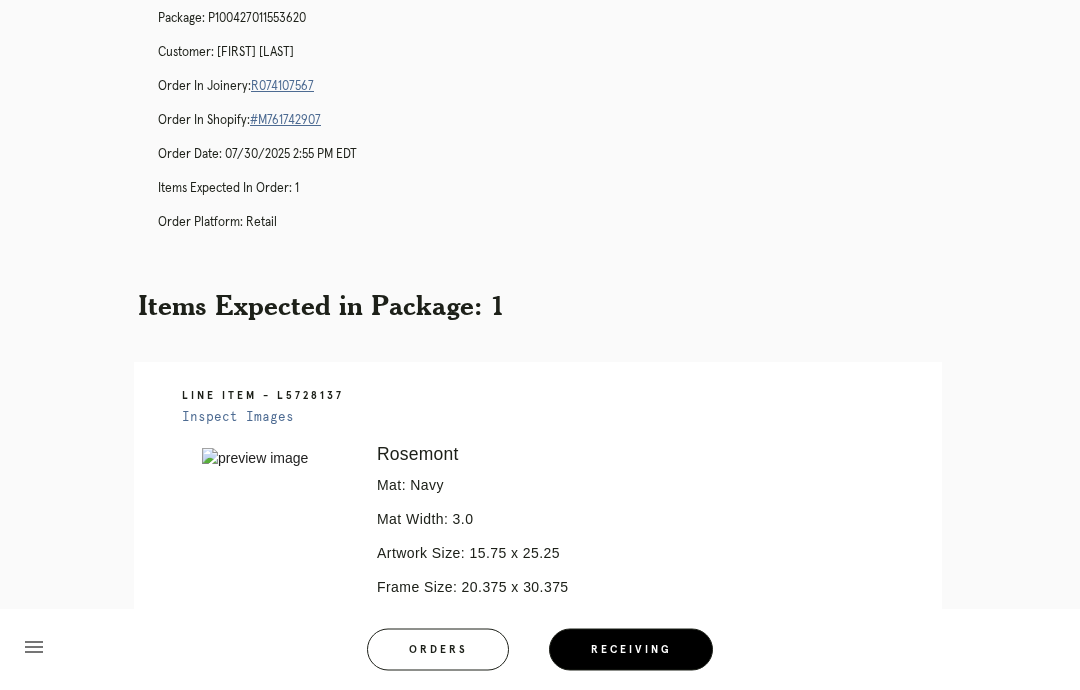 click on "R074107567" at bounding box center (282, 87) 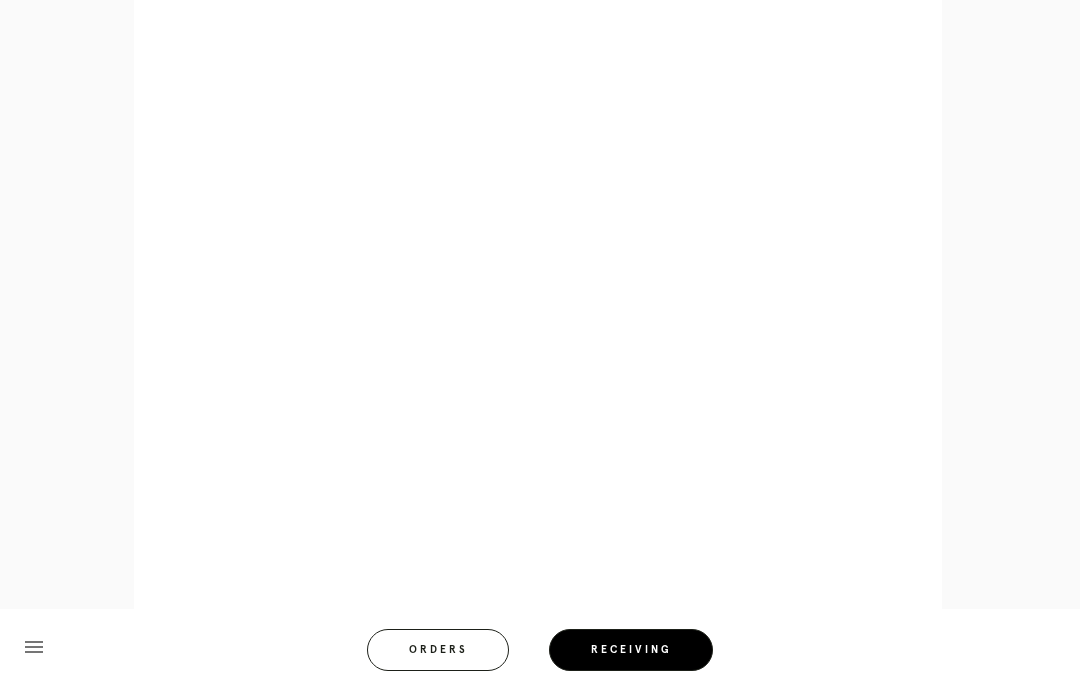 scroll, scrollTop: 960, scrollLeft: 0, axis: vertical 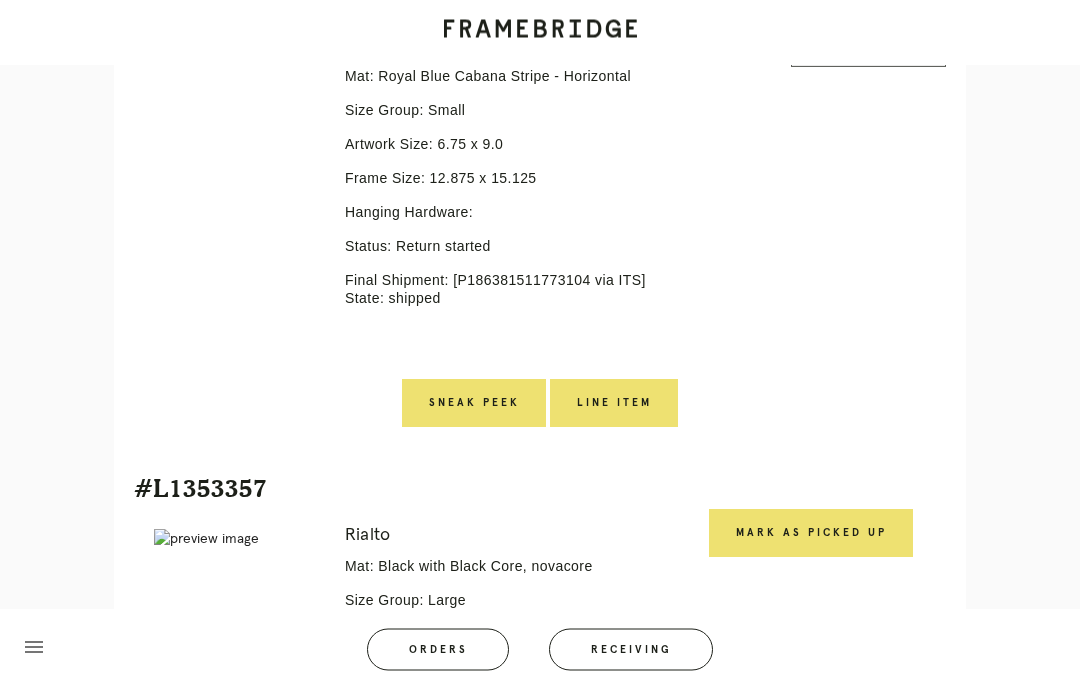 click on "Line Item" at bounding box center (614, 404) 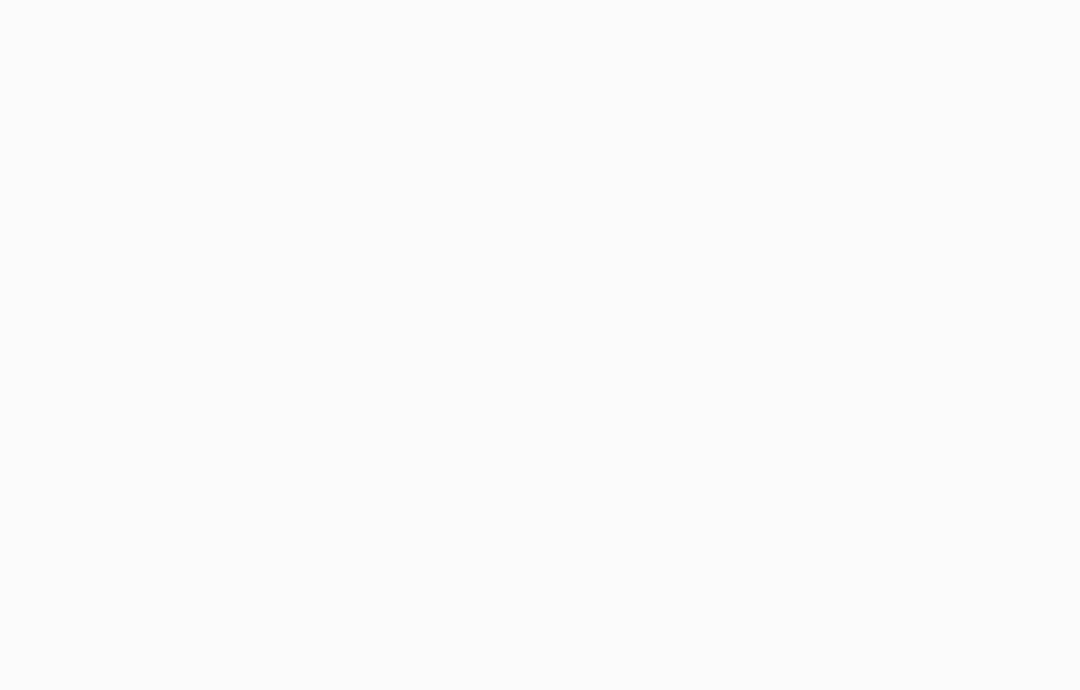 scroll, scrollTop: 0, scrollLeft: 0, axis: both 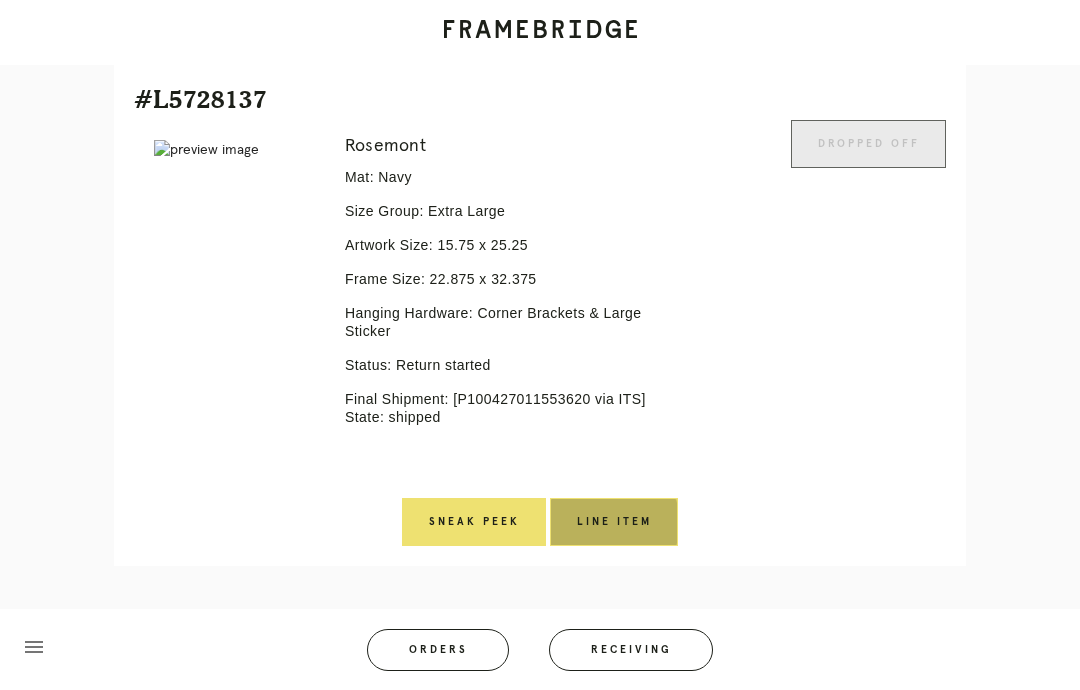click on "Line Item" at bounding box center (614, 522) 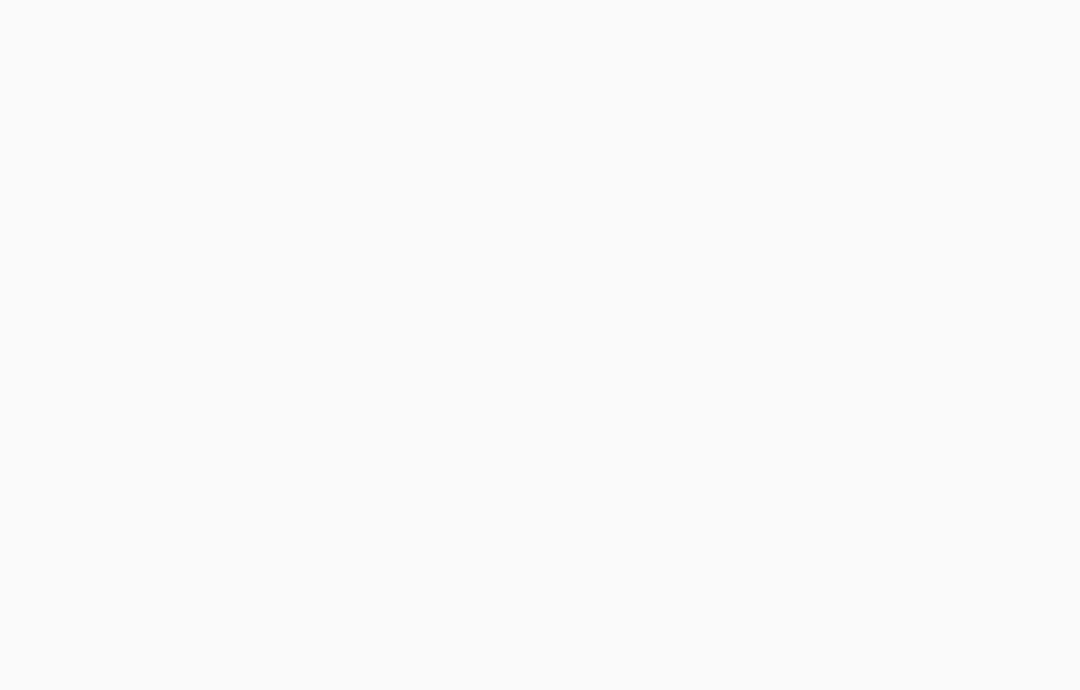 scroll, scrollTop: 0, scrollLeft: 0, axis: both 